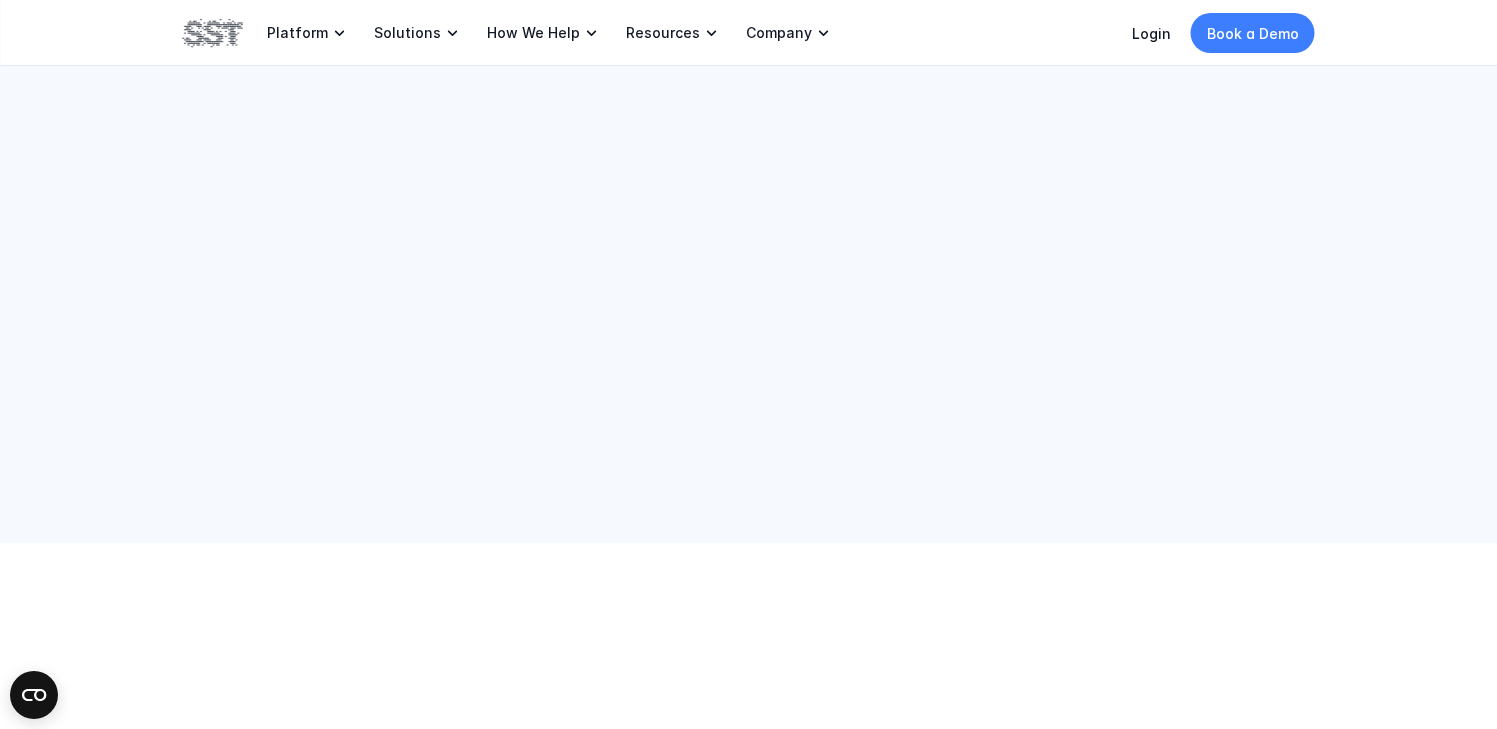 scroll, scrollTop: 0, scrollLeft: 0, axis: both 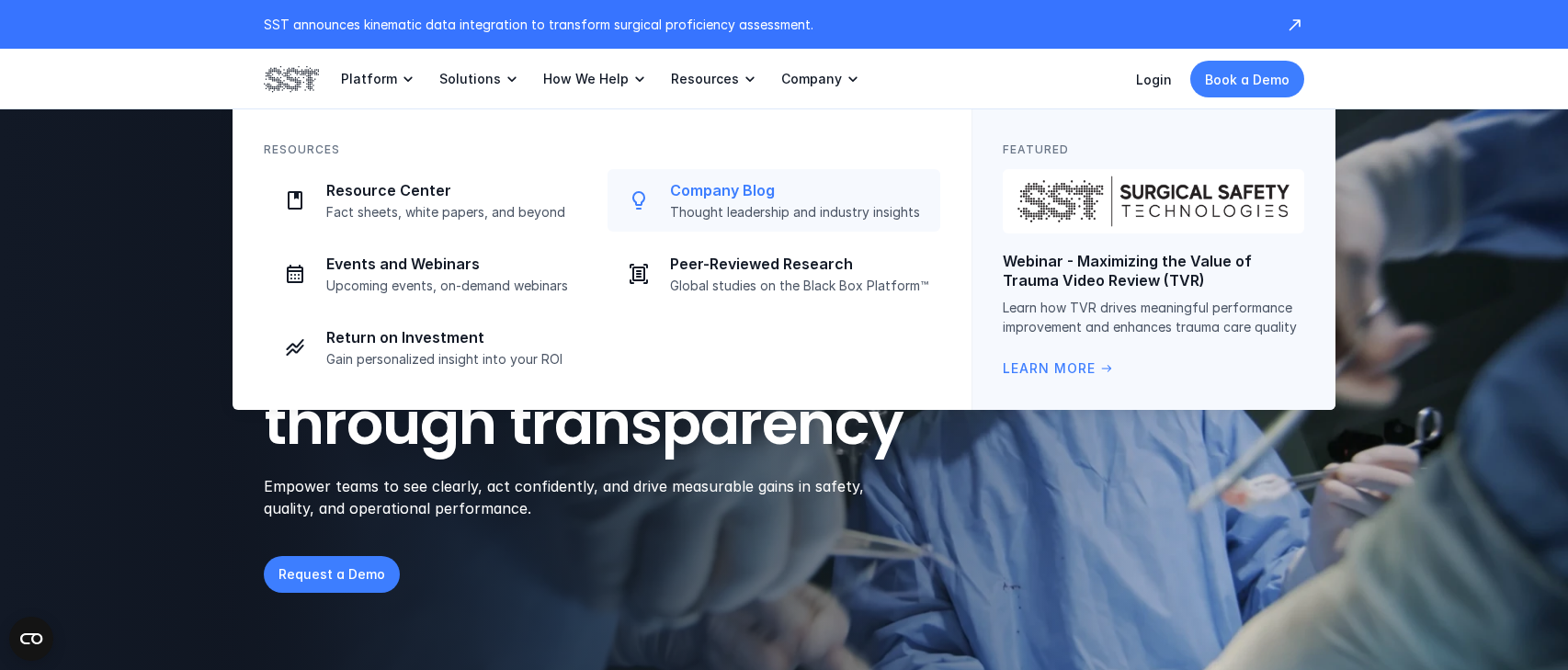 click on "Company Blog" at bounding box center (800, 190) 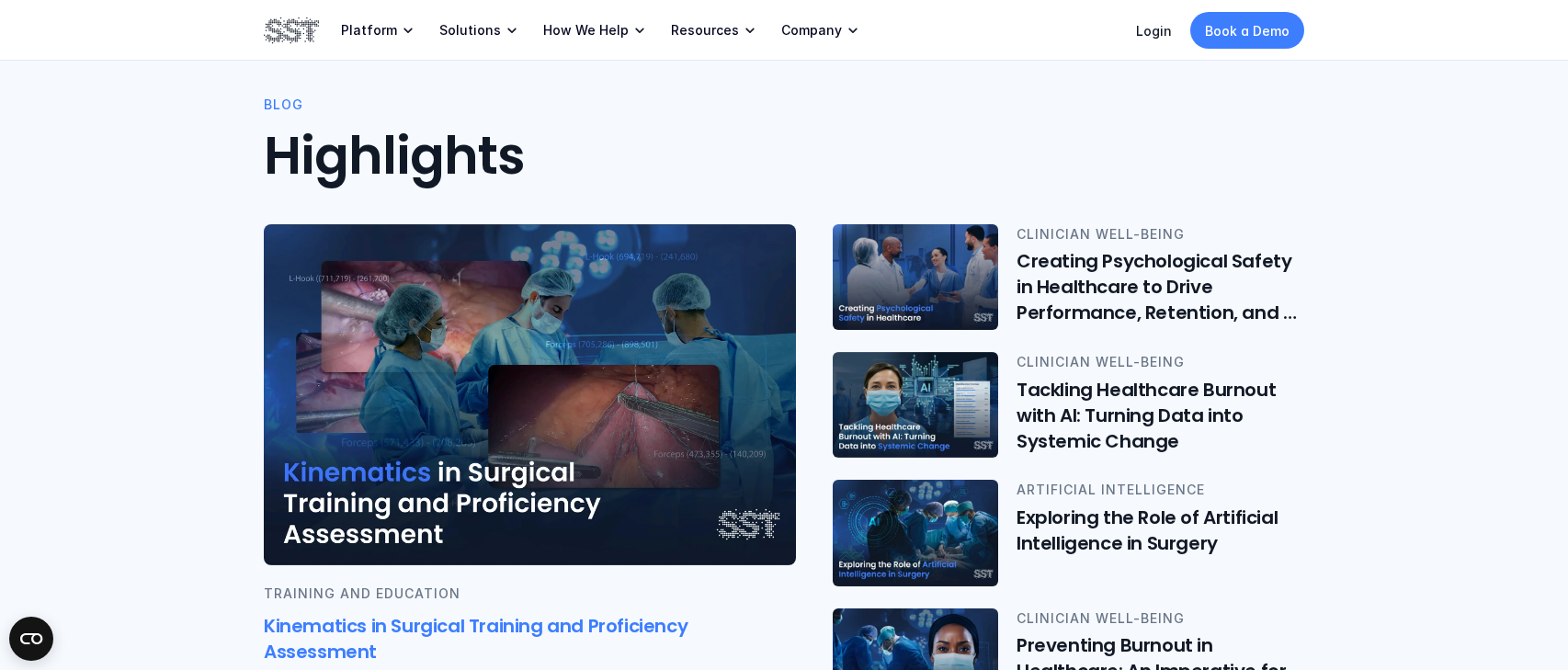 scroll, scrollTop: 316, scrollLeft: 0, axis: vertical 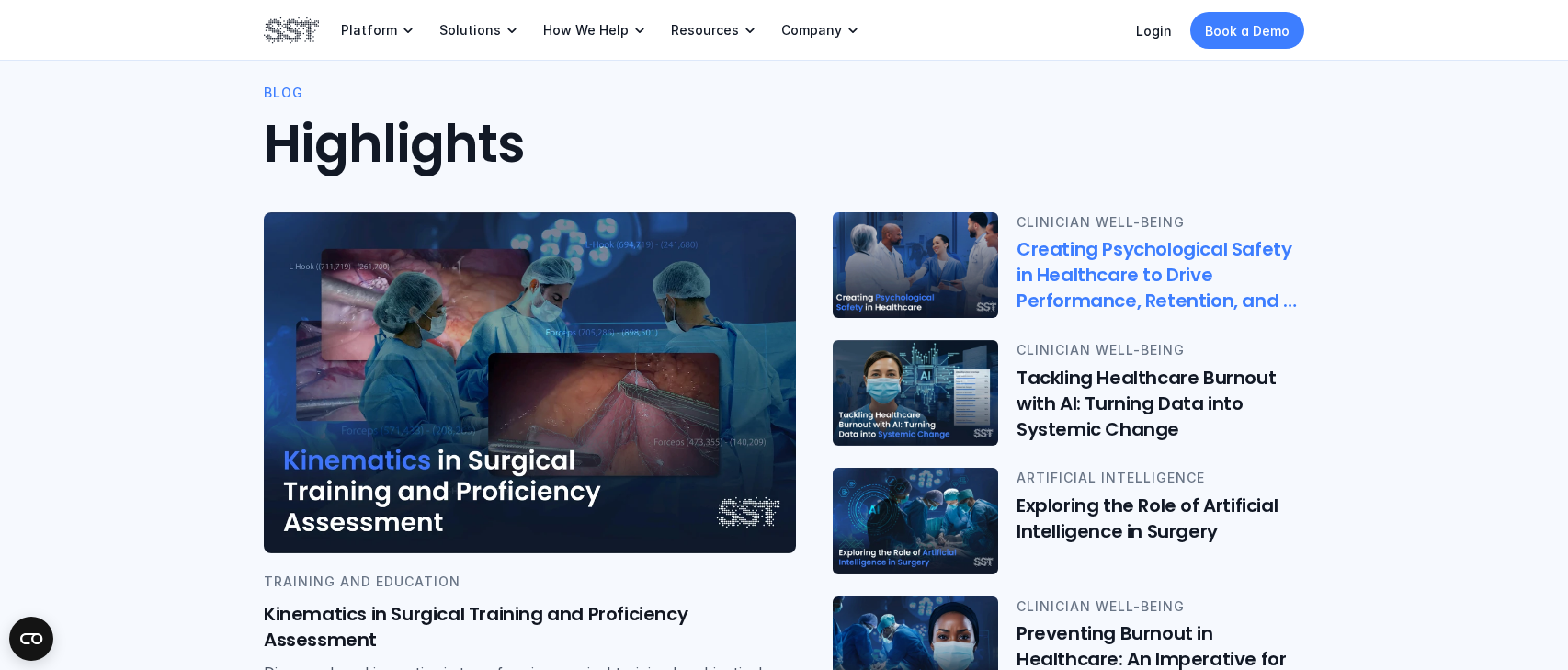 click at bounding box center [915, 265] 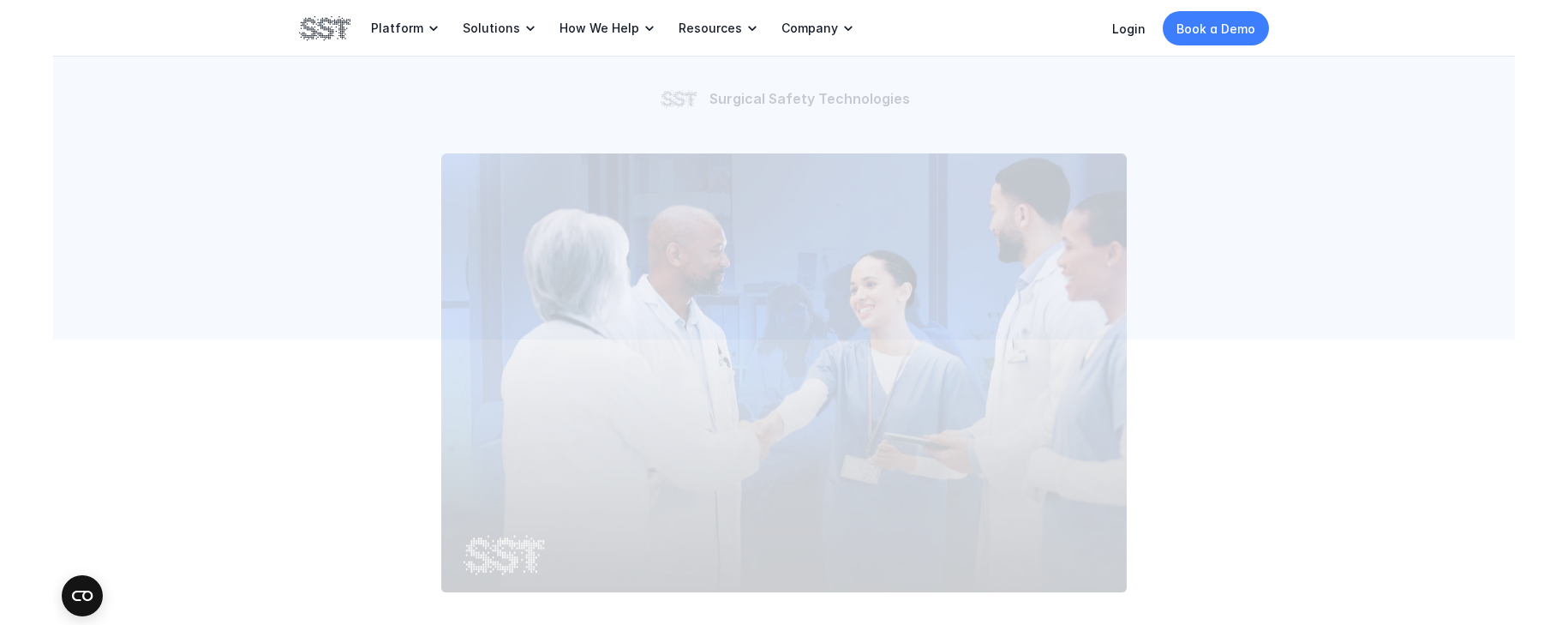 scroll, scrollTop: 0, scrollLeft: 0, axis: both 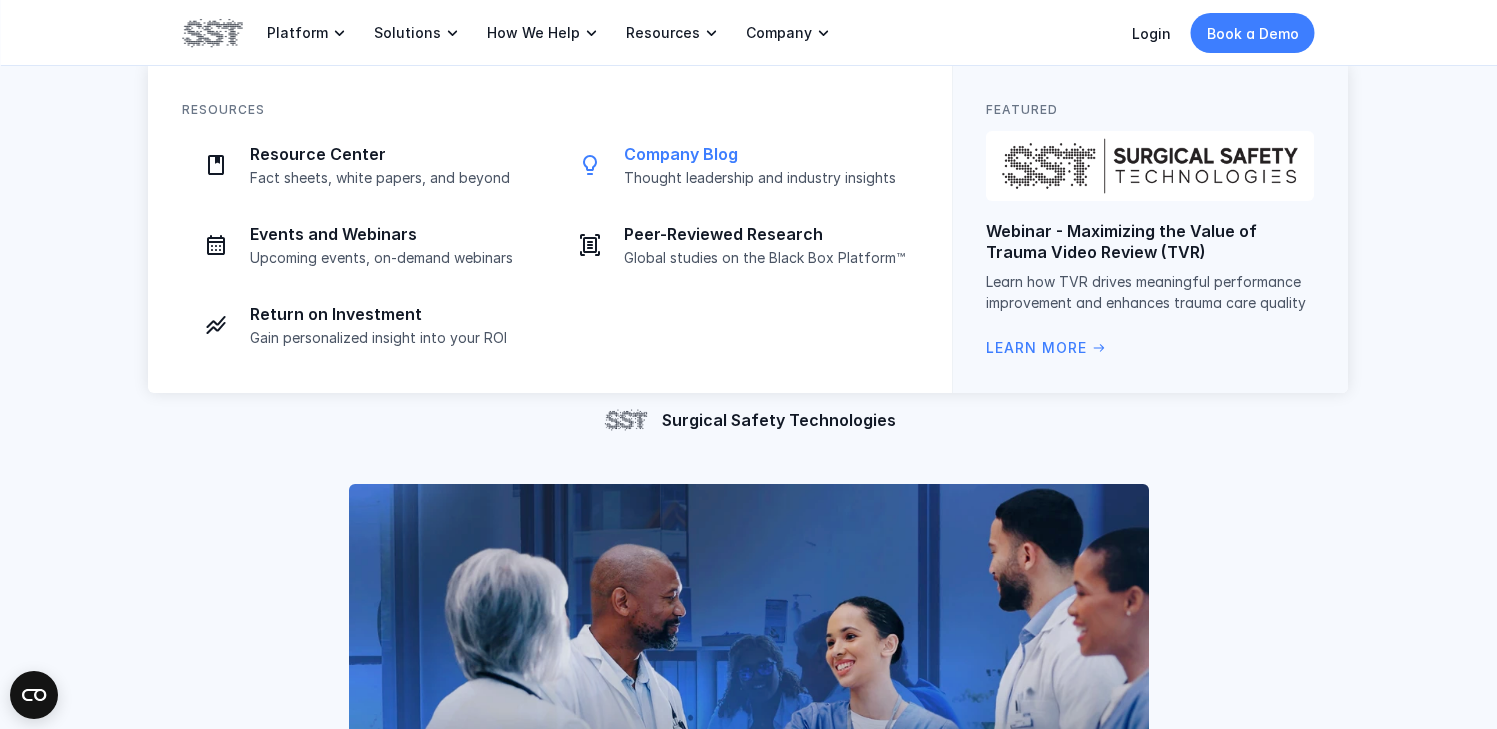 click on "Company Blog" at bounding box center (765, 154) 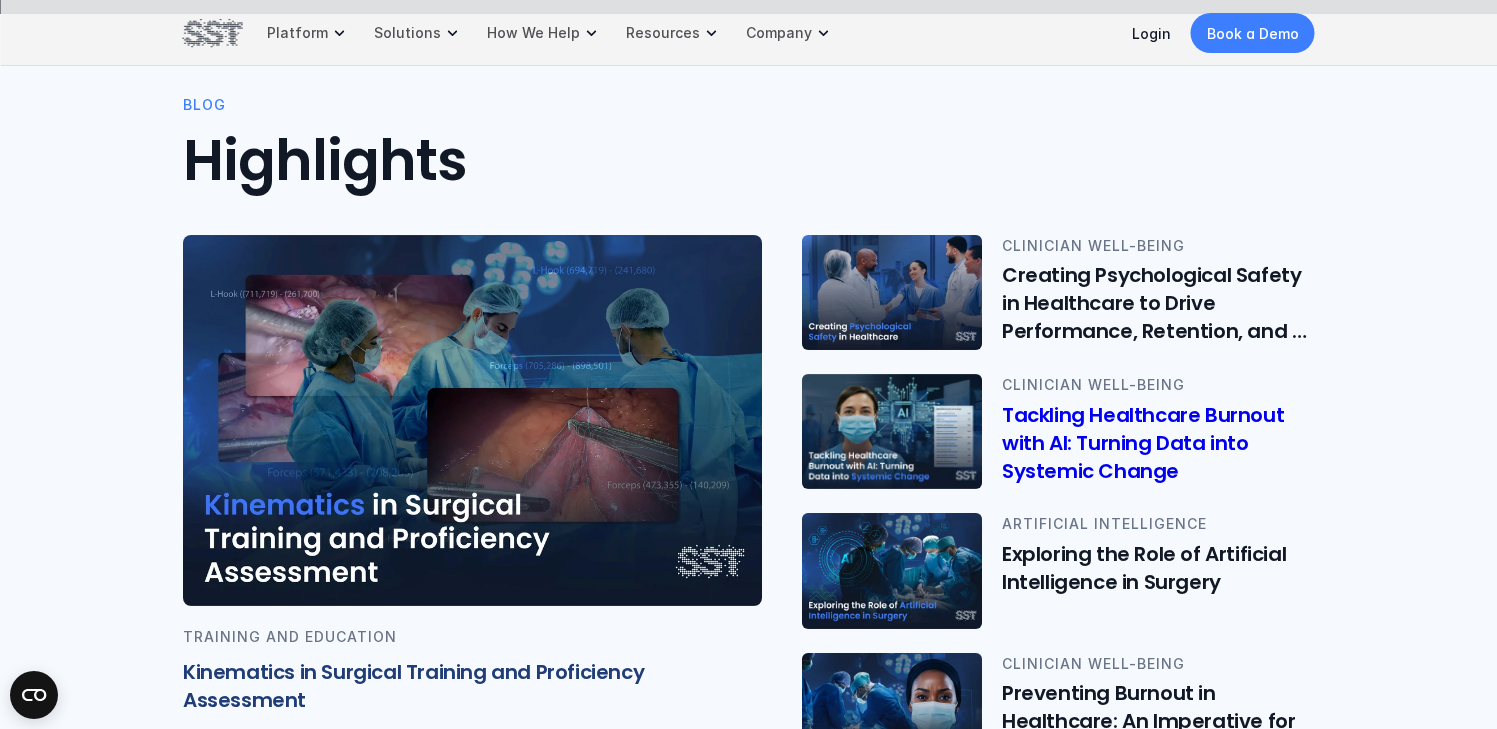 scroll, scrollTop: 343, scrollLeft: 0, axis: vertical 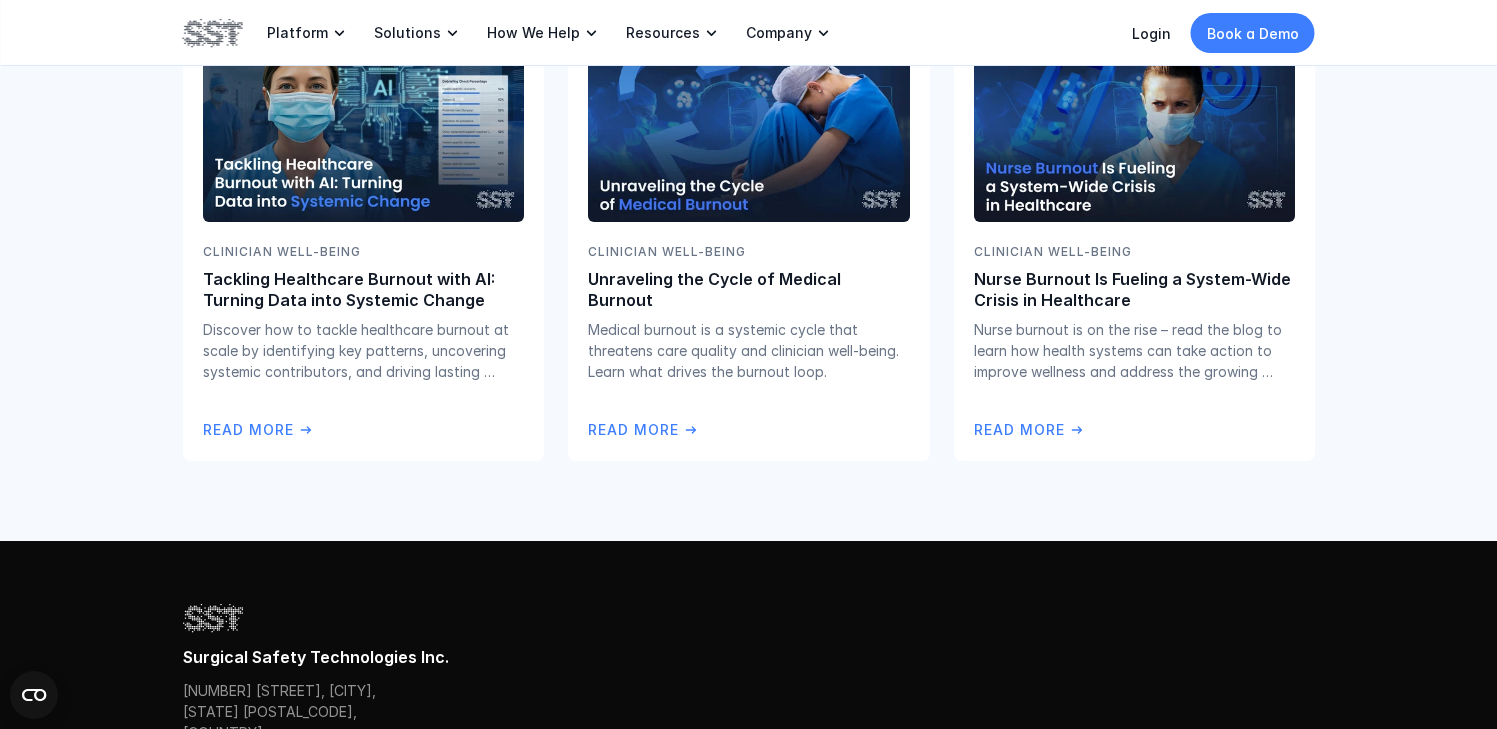 click at bounding box center (213, 33) 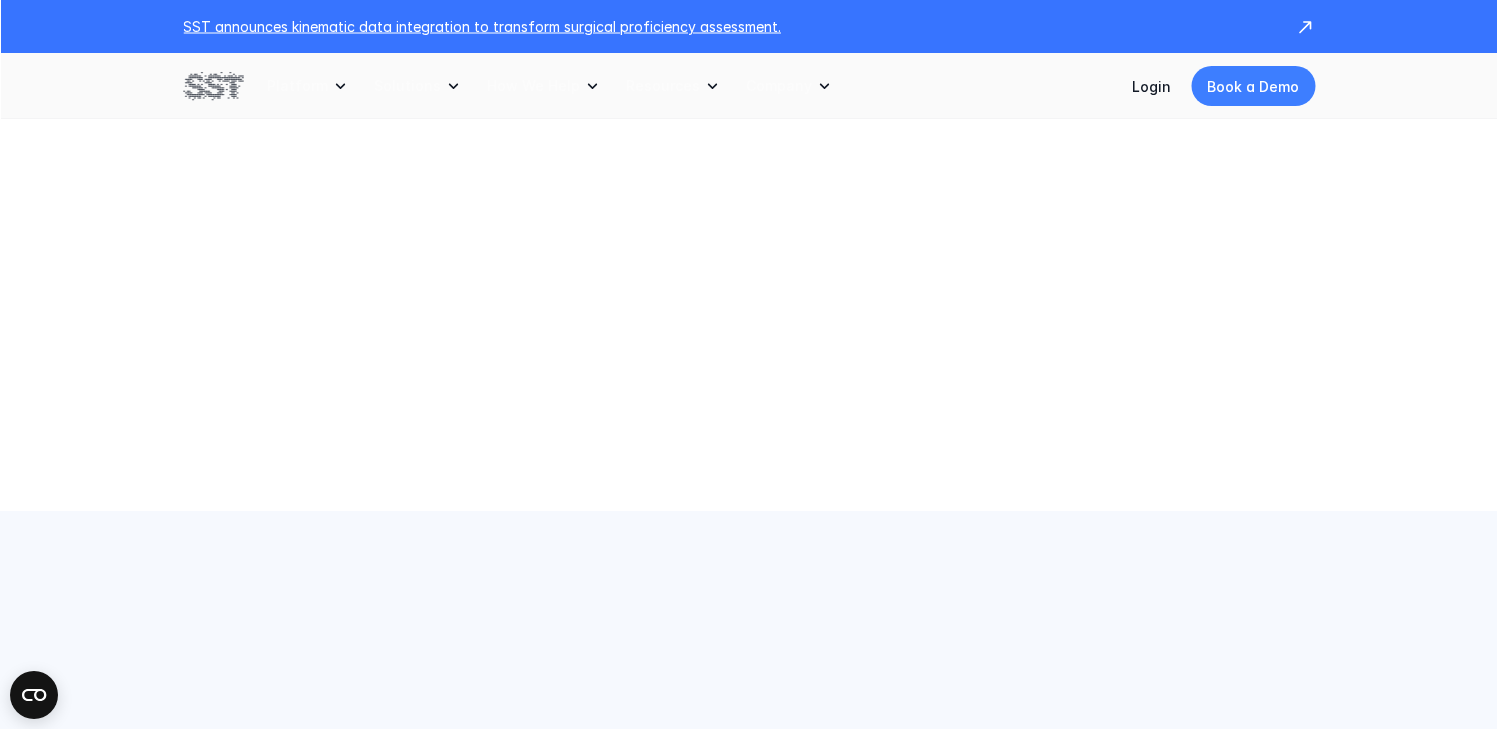 scroll, scrollTop: 0, scrollLeft: 0, axis: both 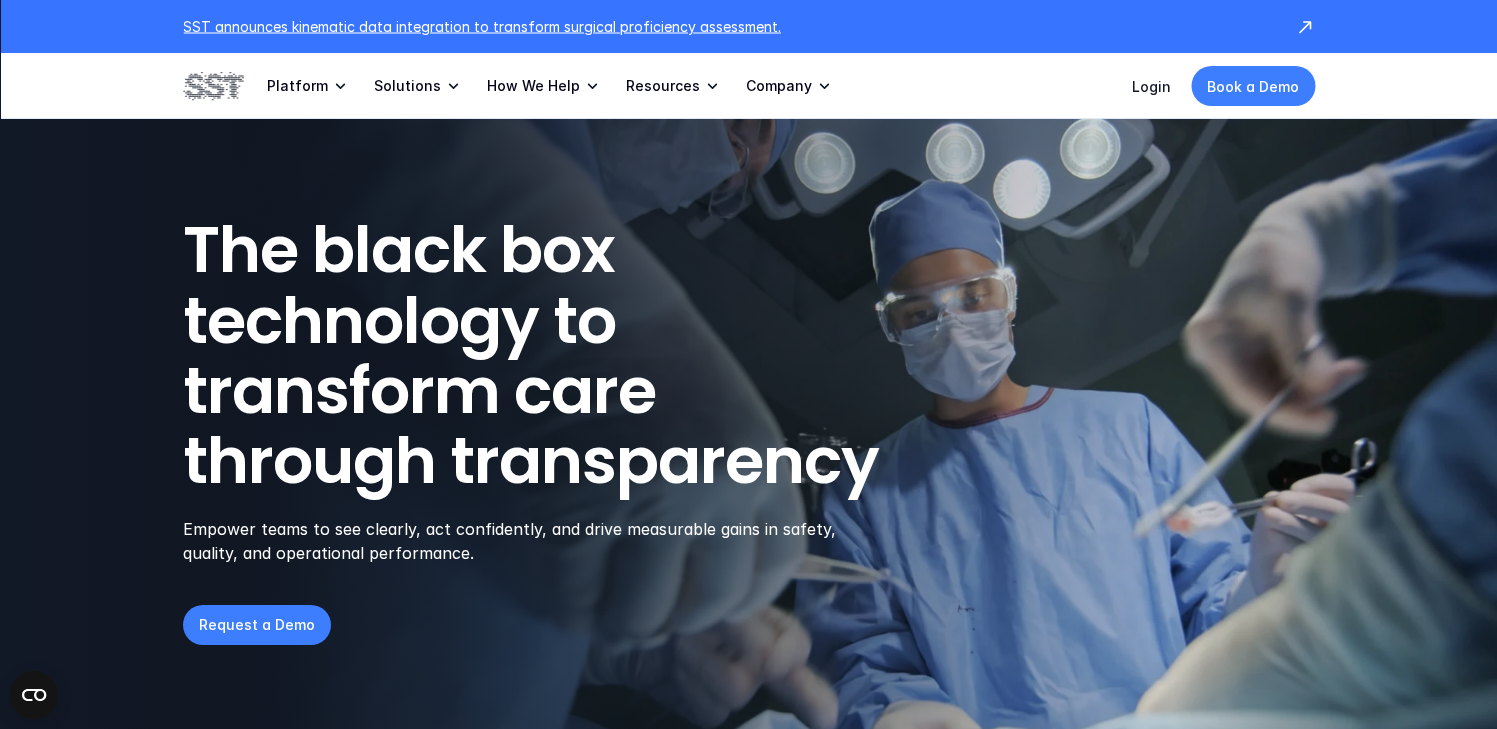 click on "SST announces kinematic data integration to transform surgical proficiency assessment." at bounding box center [729, 26] 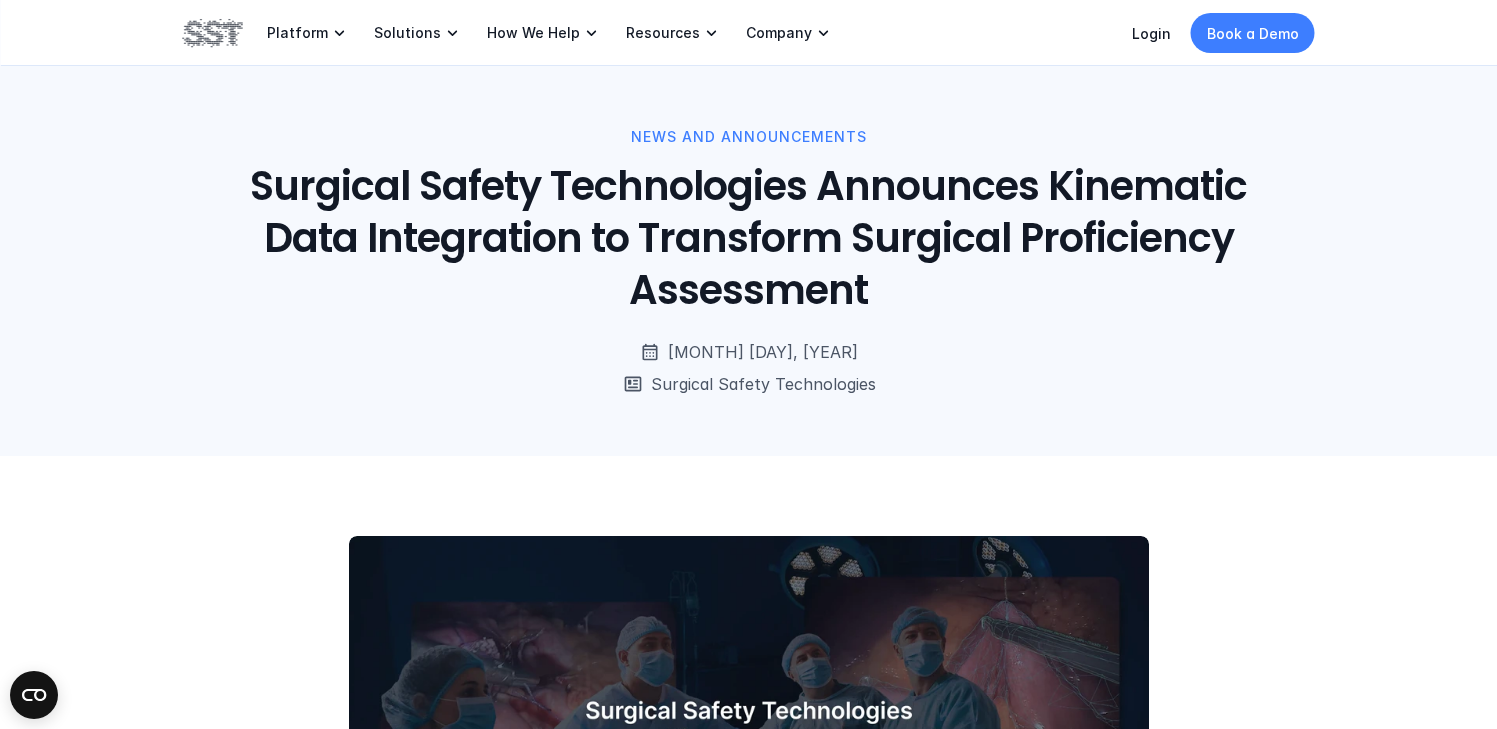 click at bounding box center (213, 33) 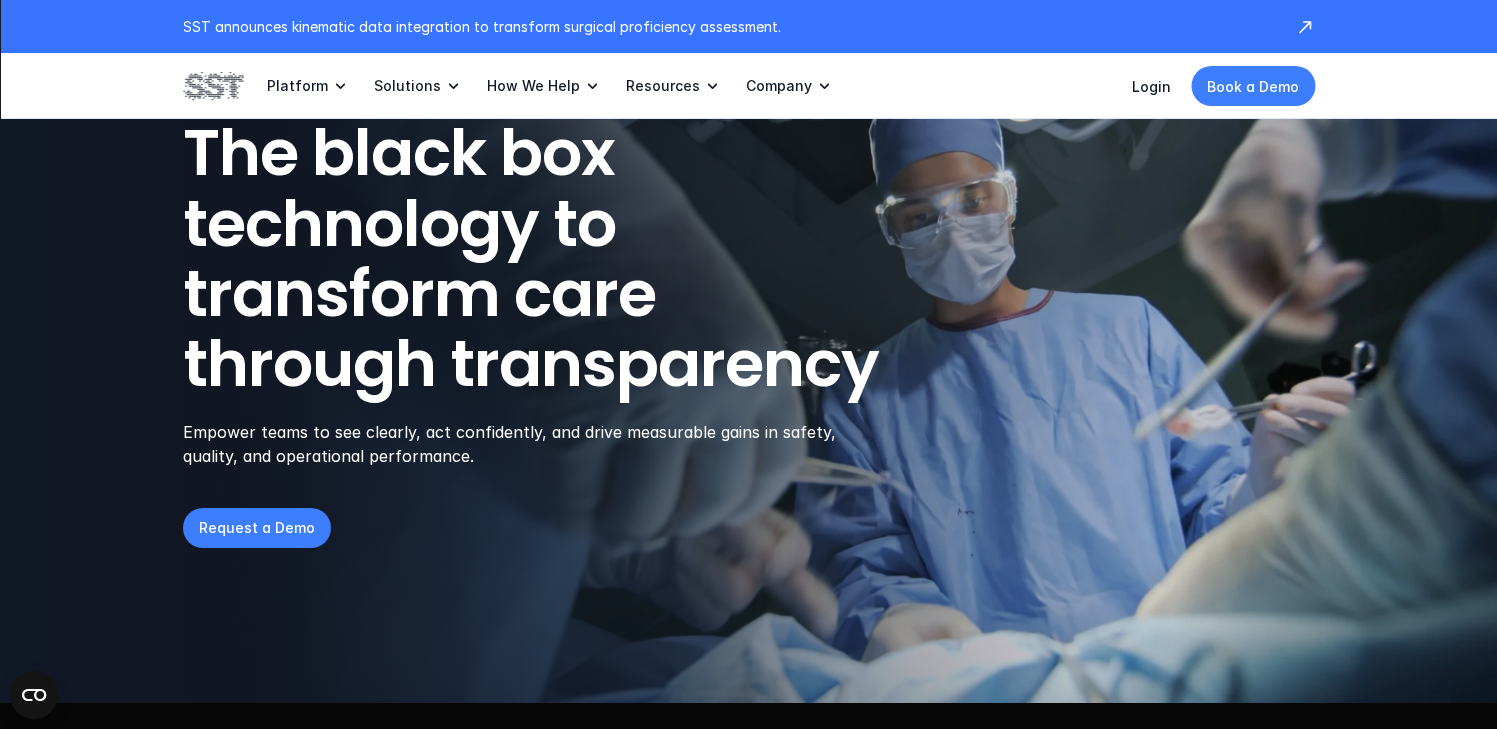 scroll, scrollTop: 0, scrollLeft: 0, axis: both 